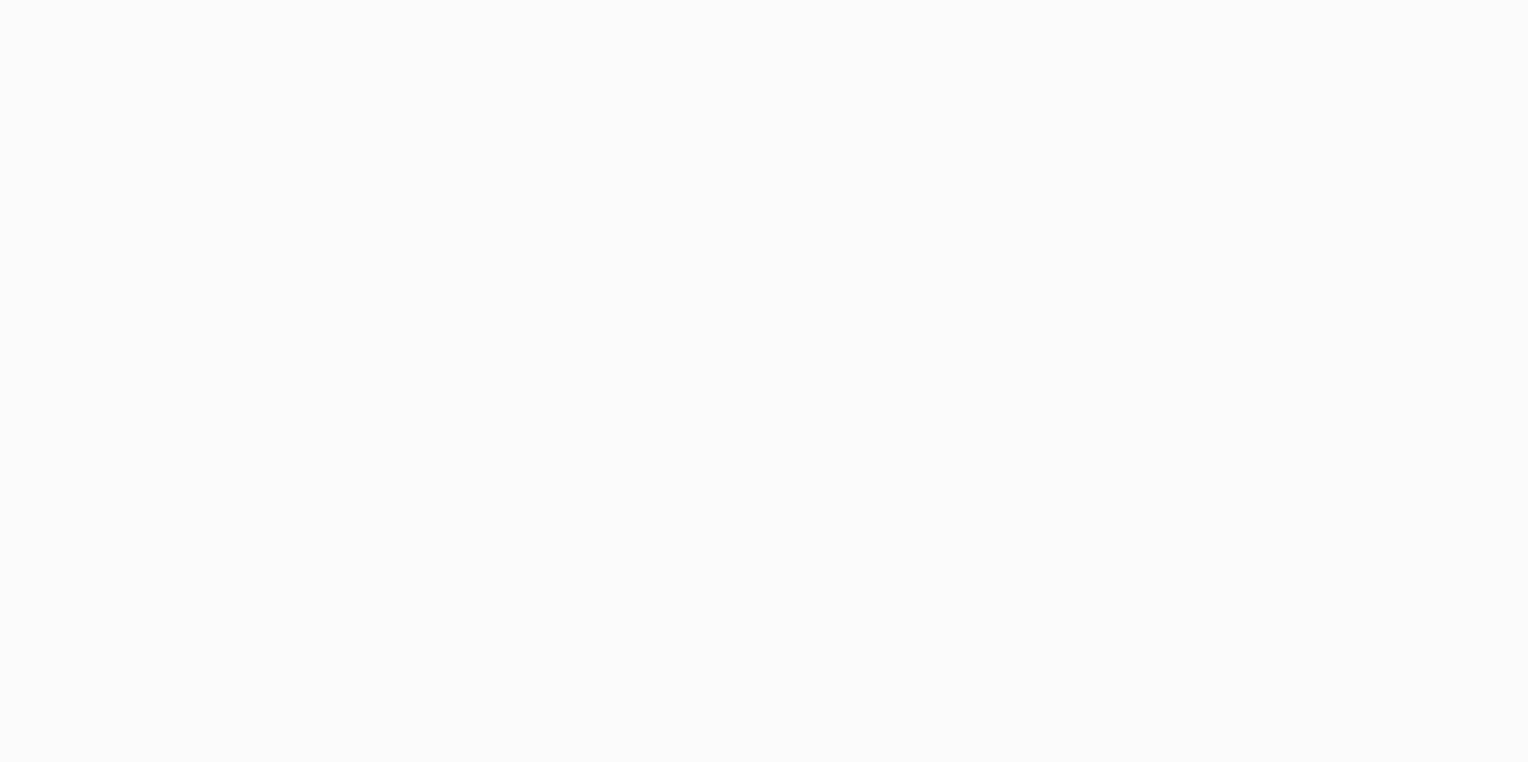 scroll, scrollTop: 0, scrollLeft: 0, axis: both 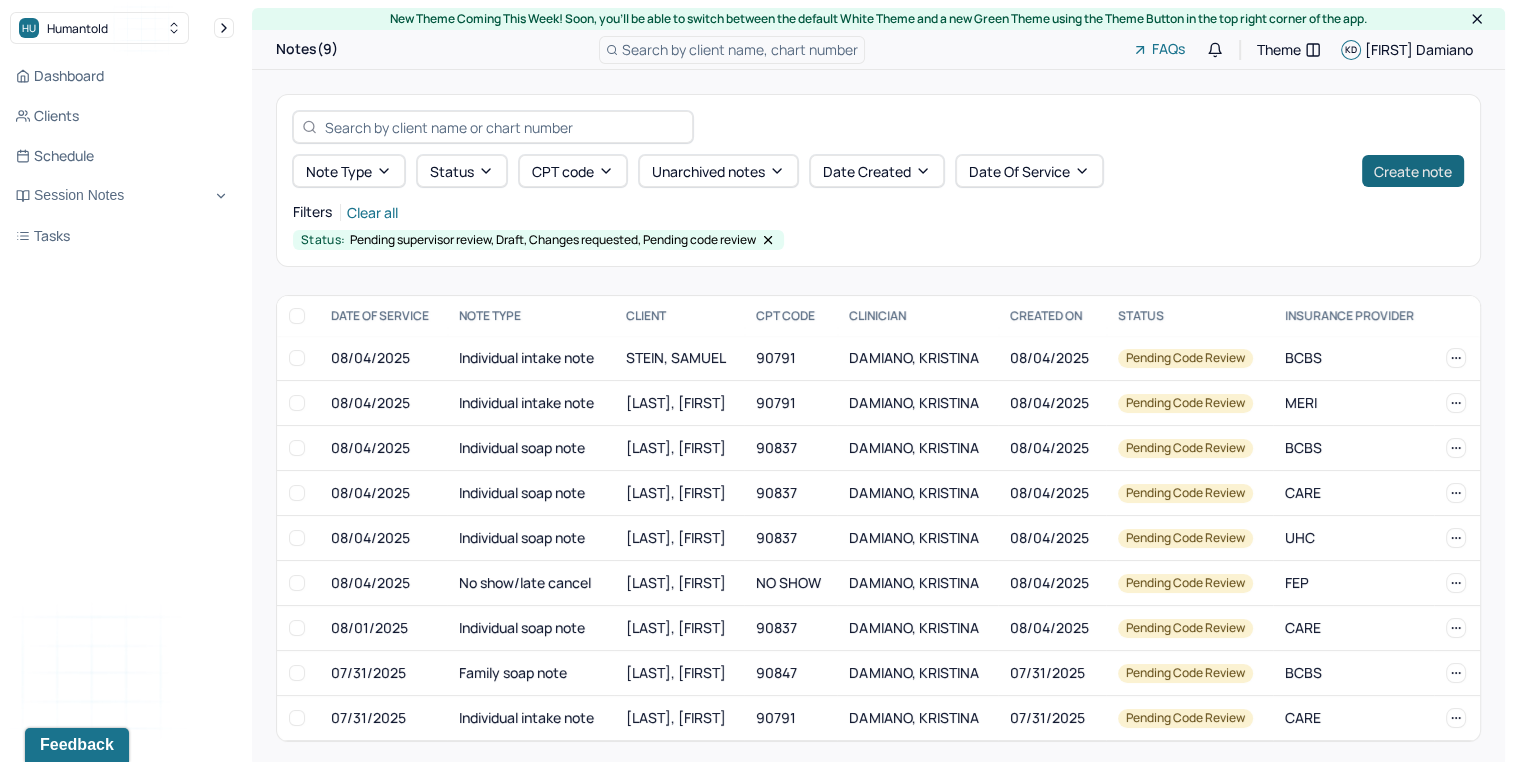 click on "Create note" at bounding box center (1413, 171) 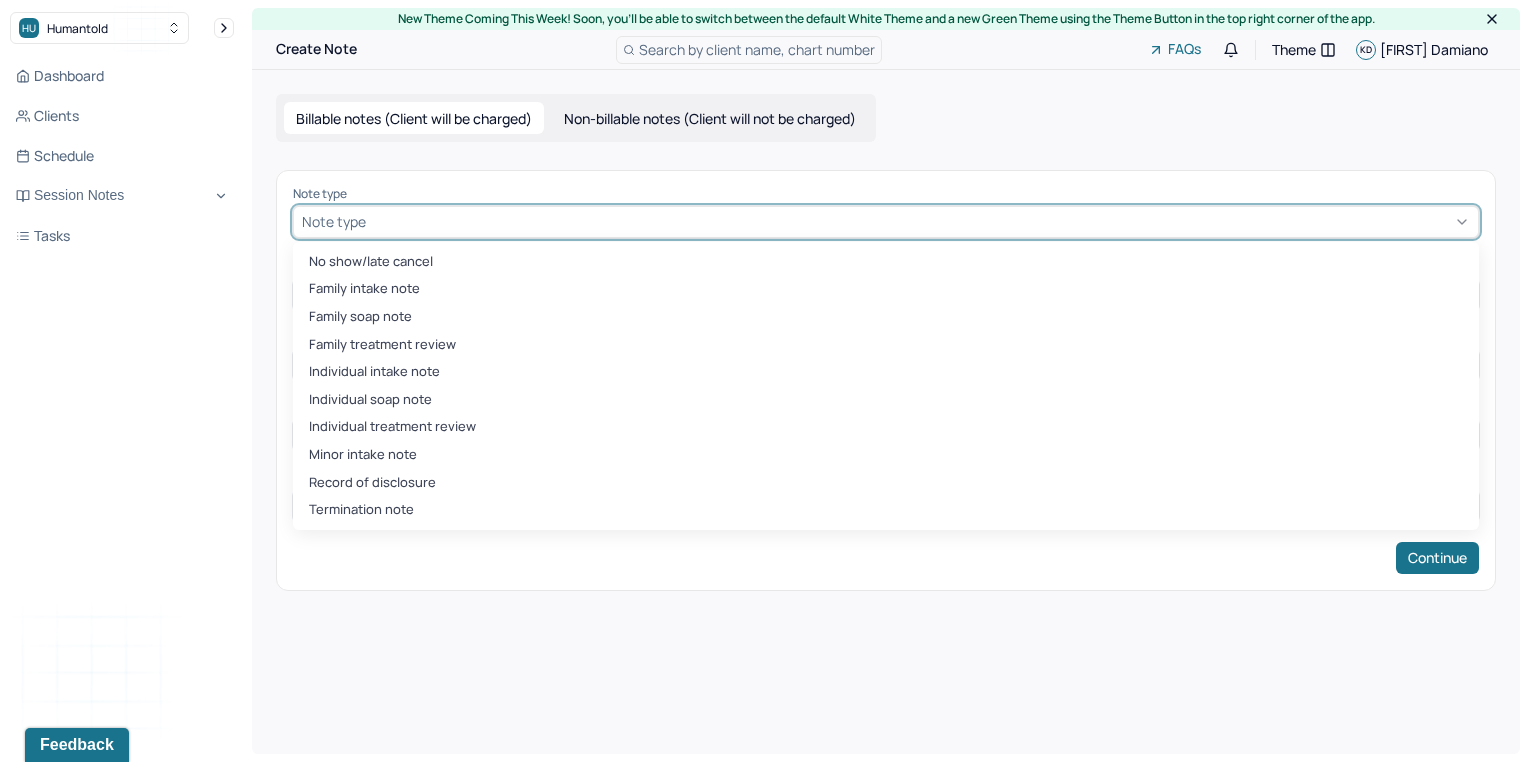 click at bounding box center [920, 221] 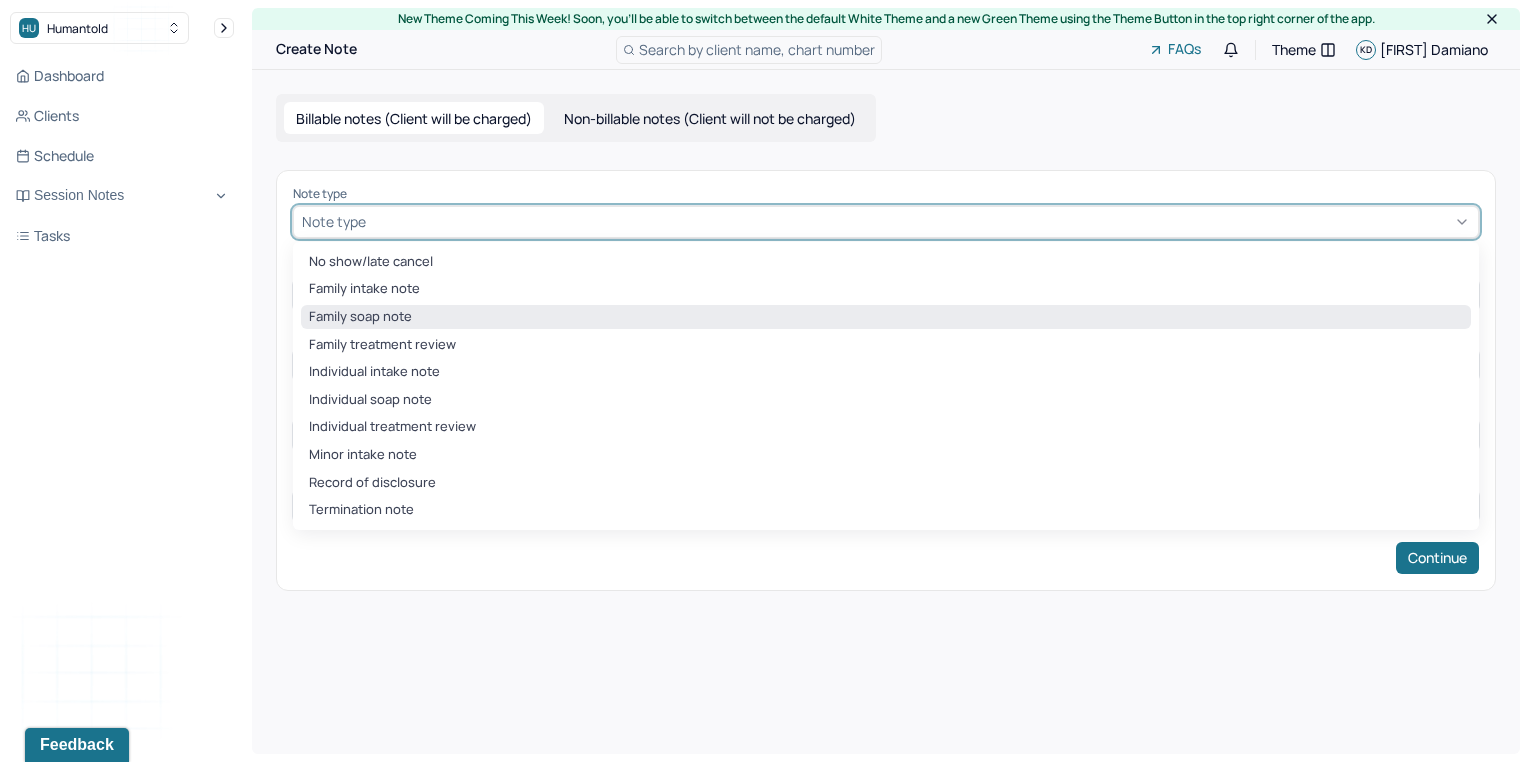 click on "Family soap note" at bounding box center [886, 317] 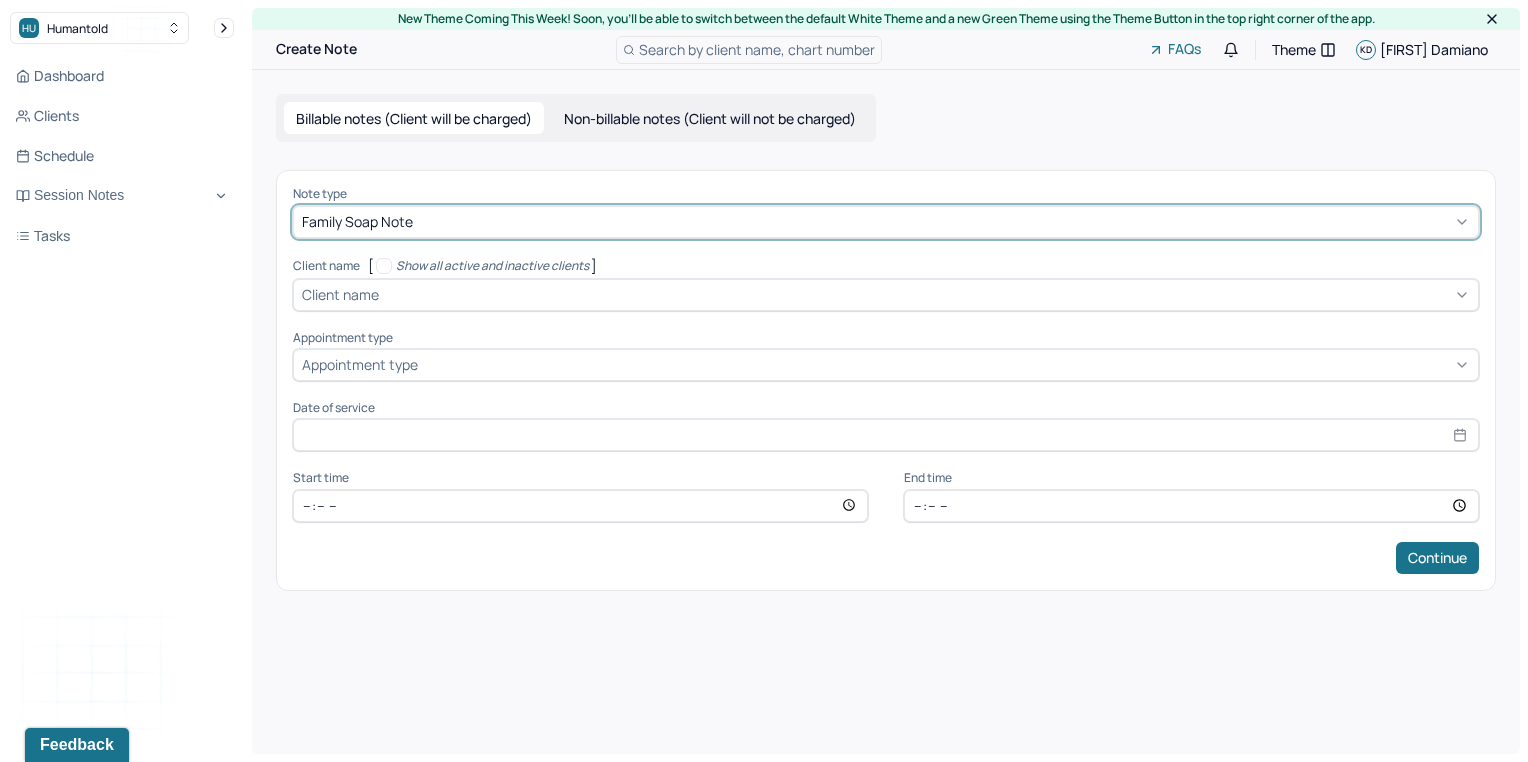 click at bounding box center (926, 294) 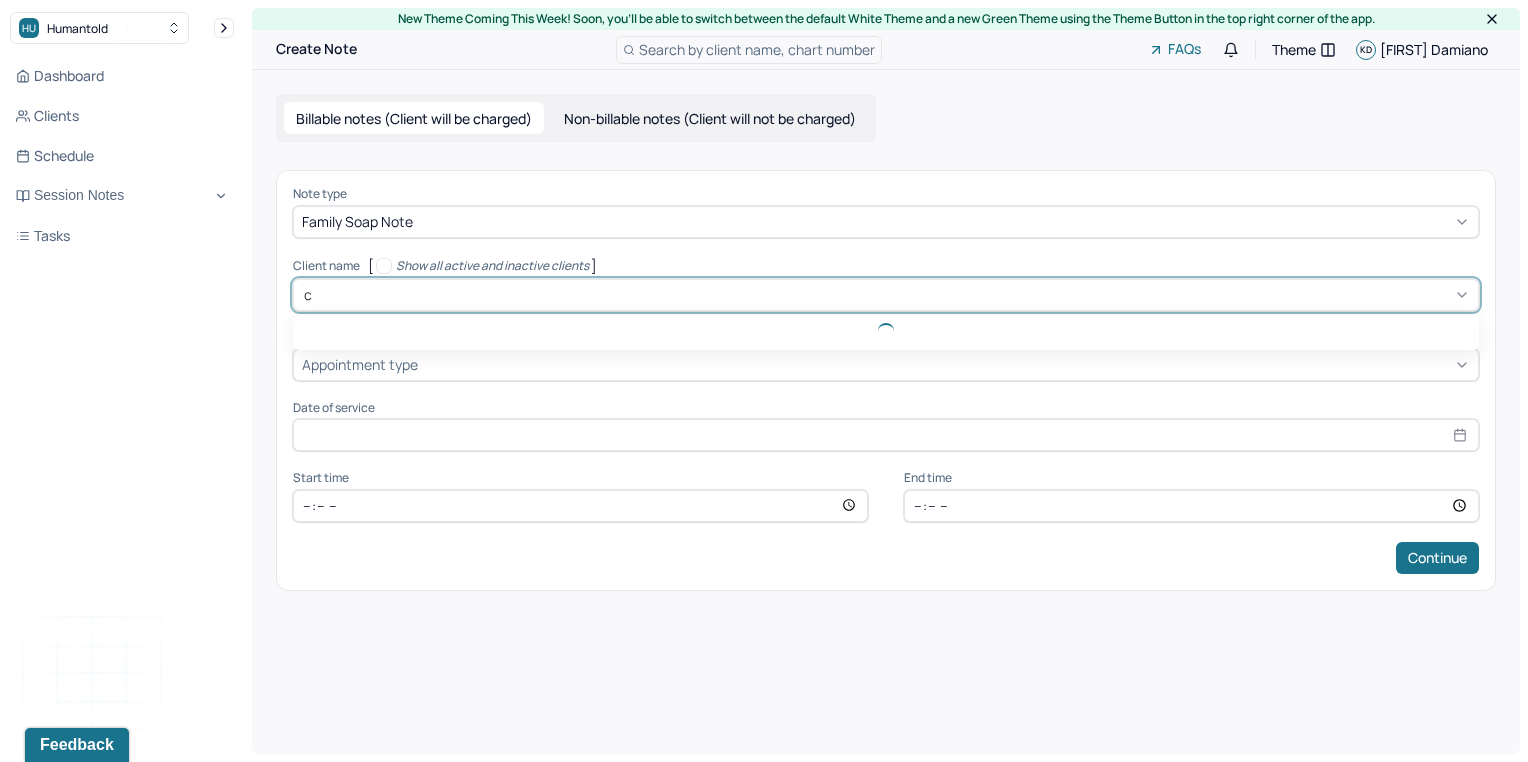 type on "ch" 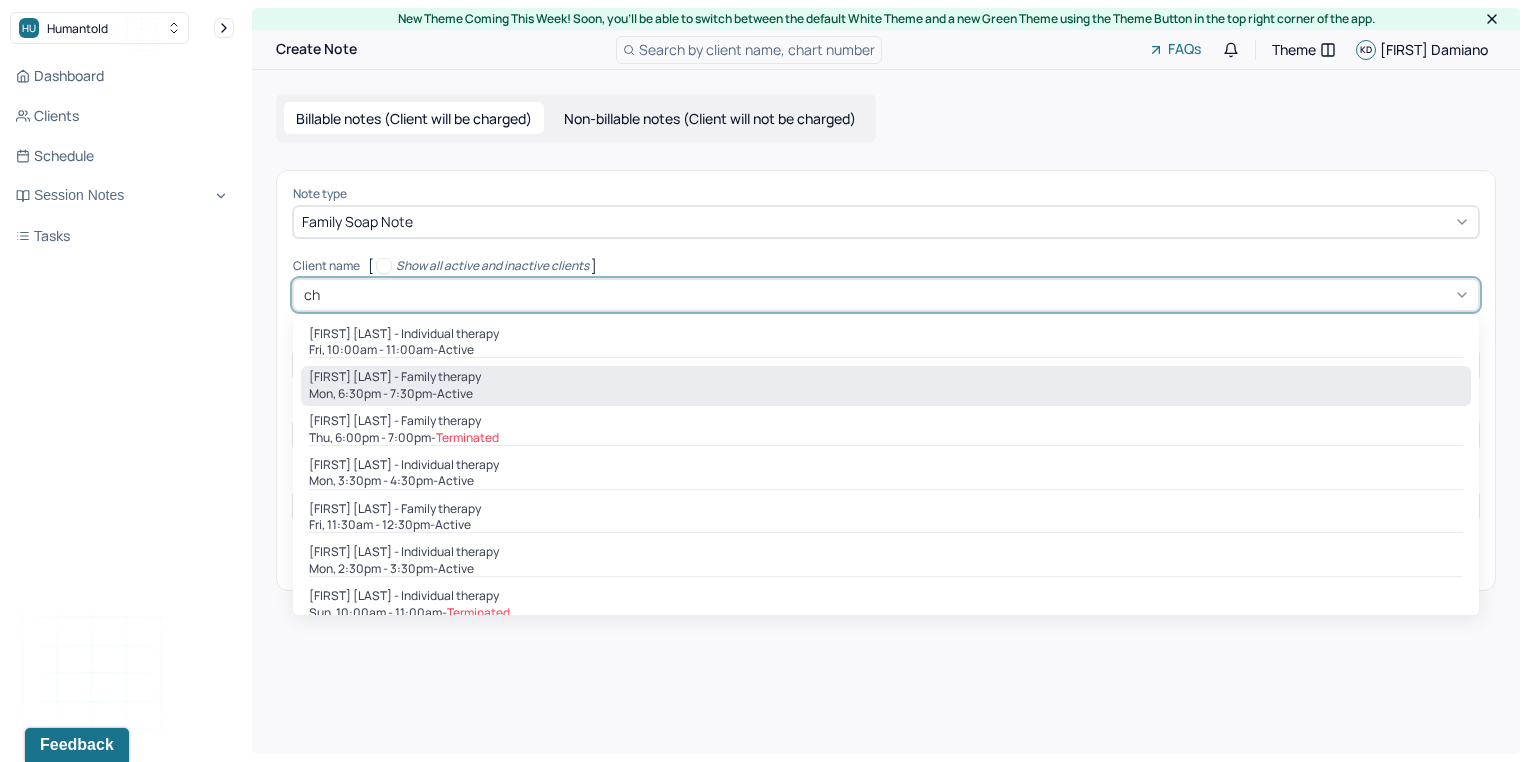 click on "[FIRST] [LAST] - Family therapy" at bounding box center [886, 377] 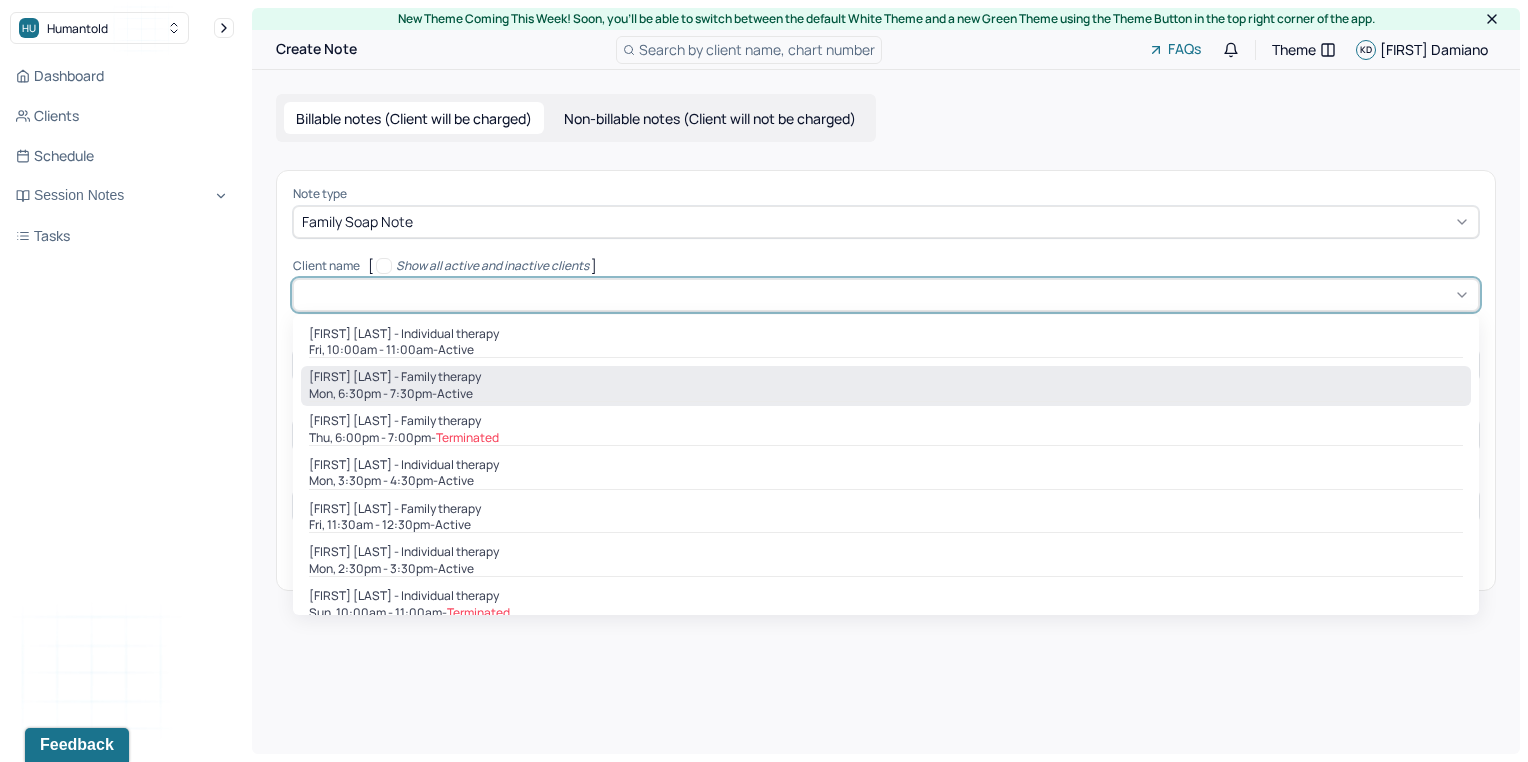 type on "Aug 4, 2025" 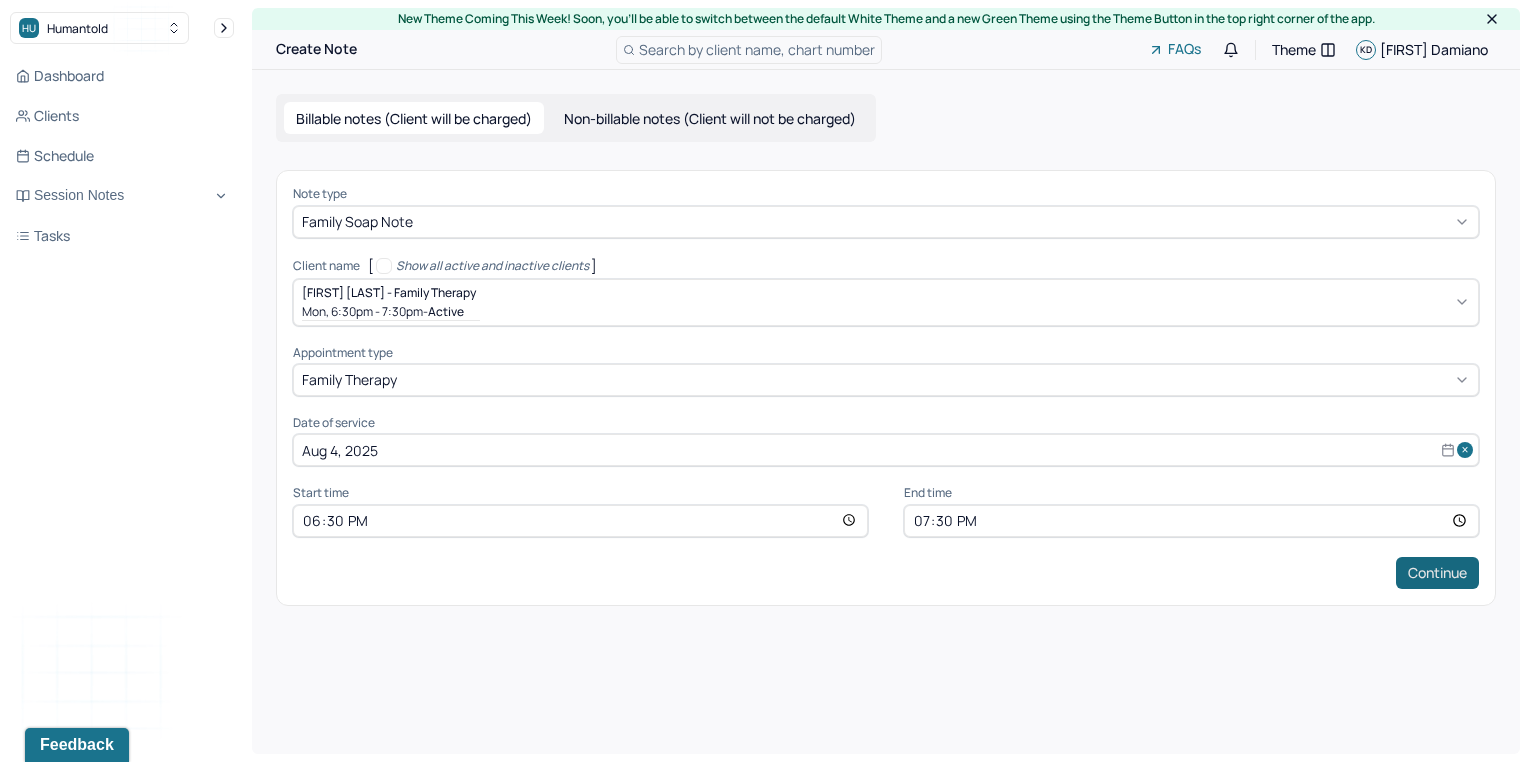 click on "Continue" at bounding box center [1437, 573] 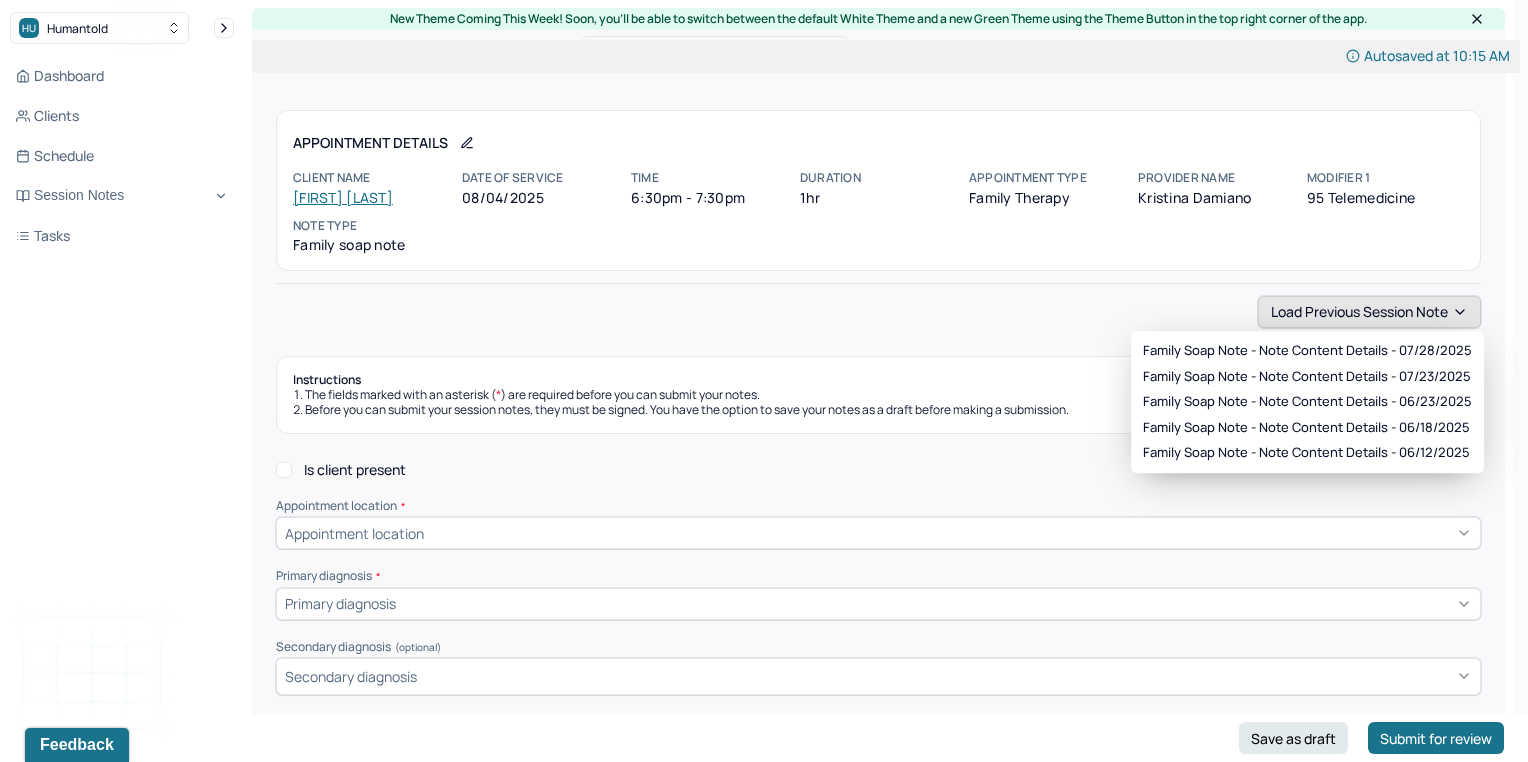 click on "Load previous session note" at bounding box center [1369, 312] 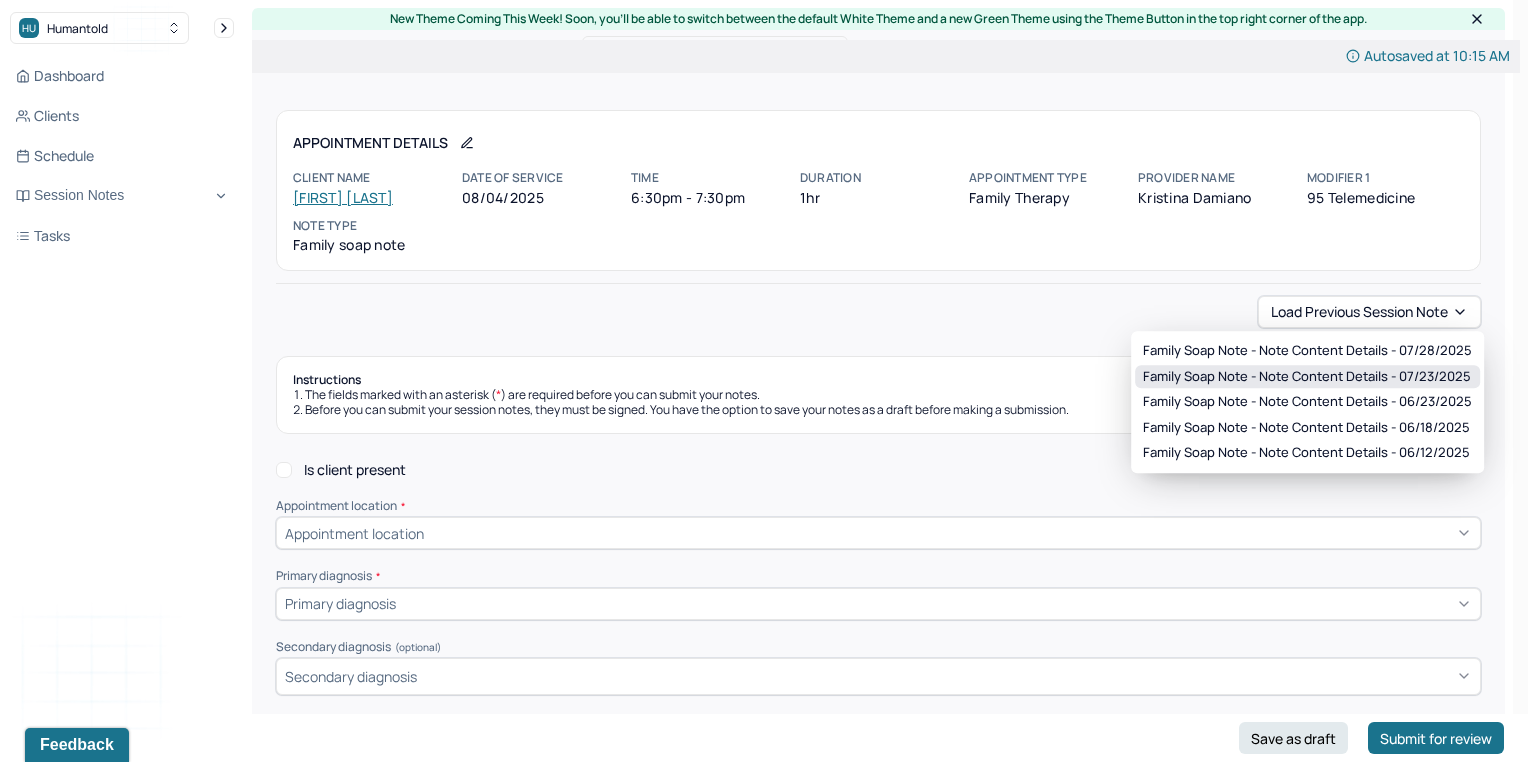 click on "Family soap note   - Note content Details -   07/23/2025" at bounding box center (1307, 377) 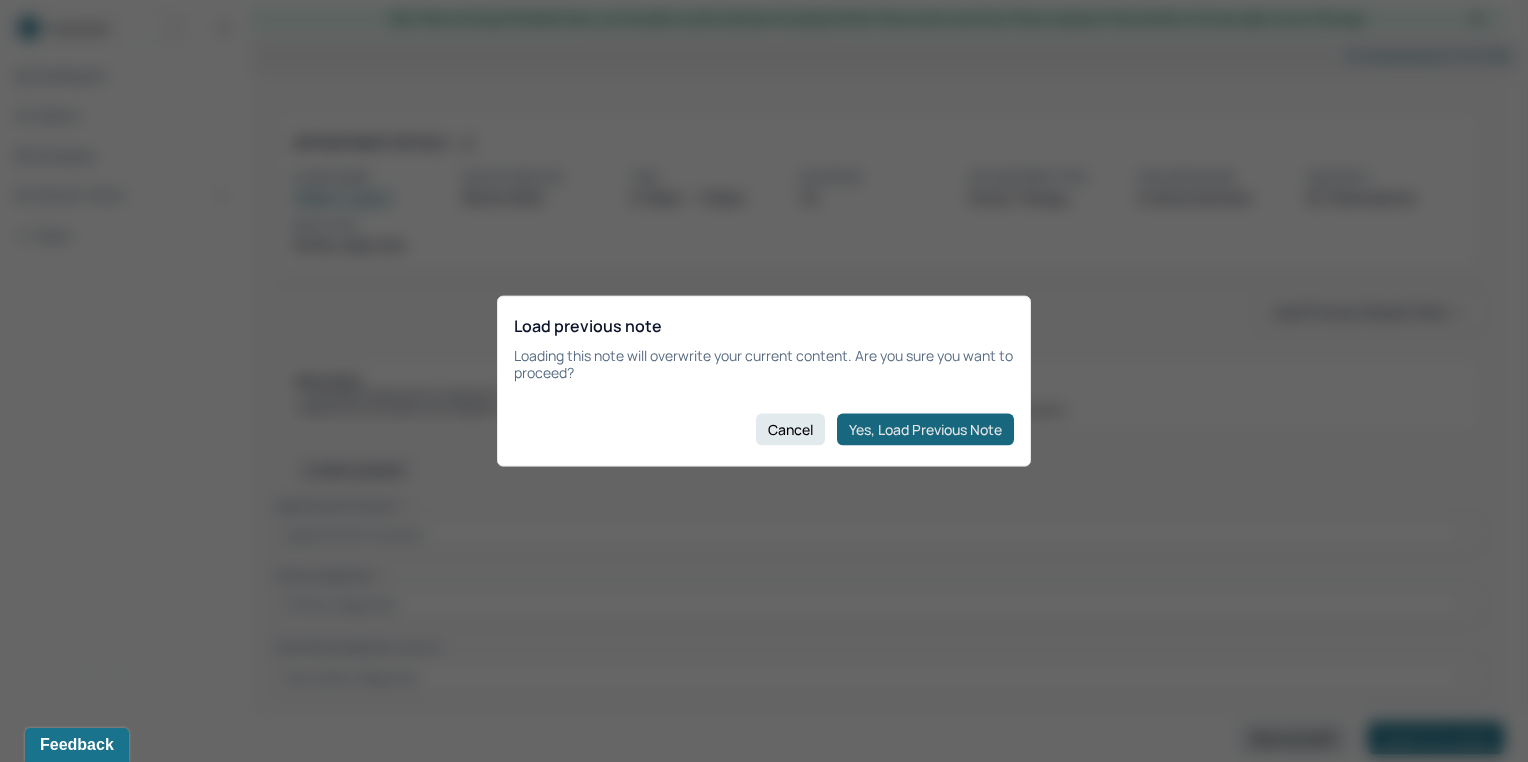 click on "Yes, Load Previous Note" at bounding box center (925, 429) 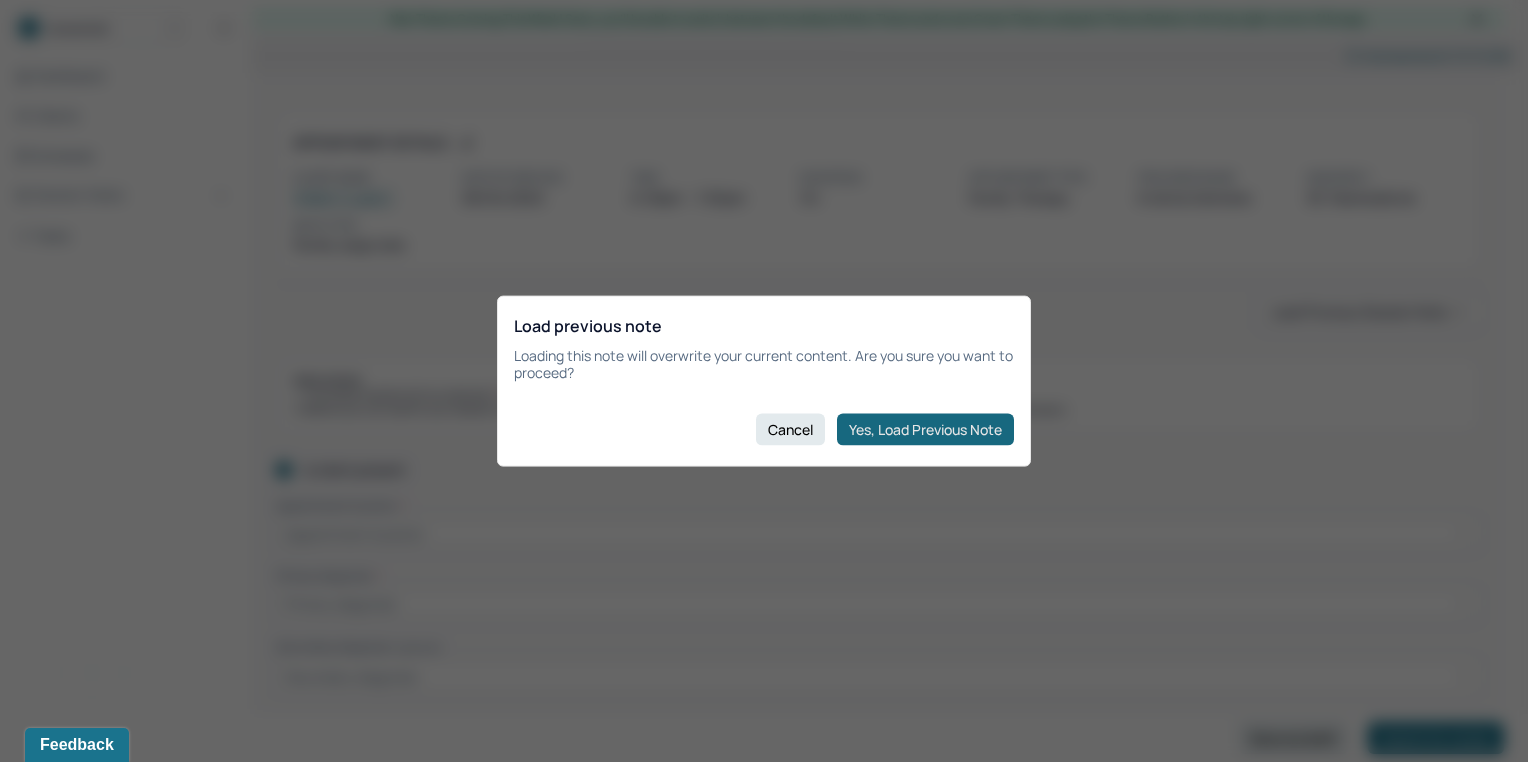 checkbox on "true" 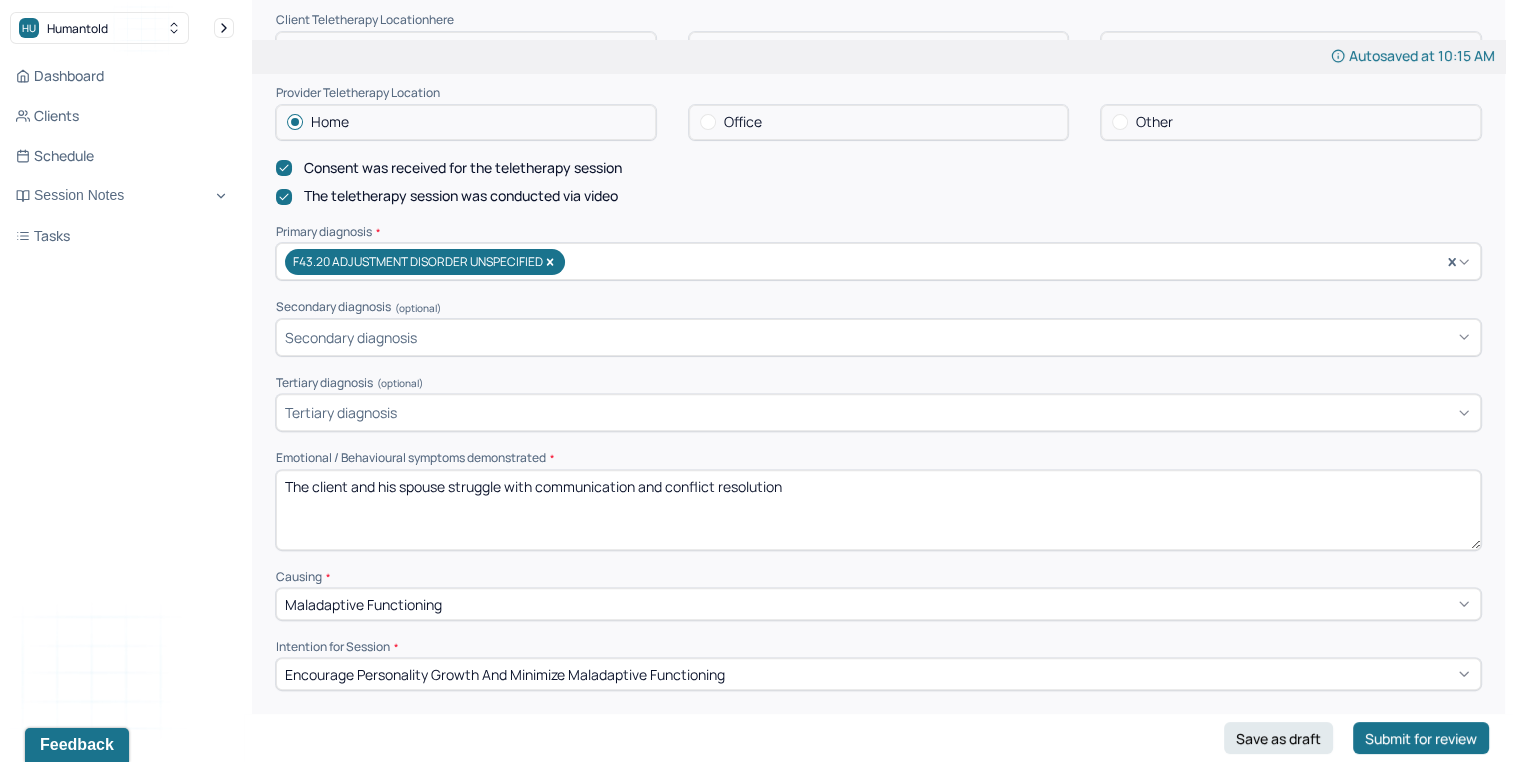 scroll, scrollTop: 544, scrollLeft: 0, axis: vertical 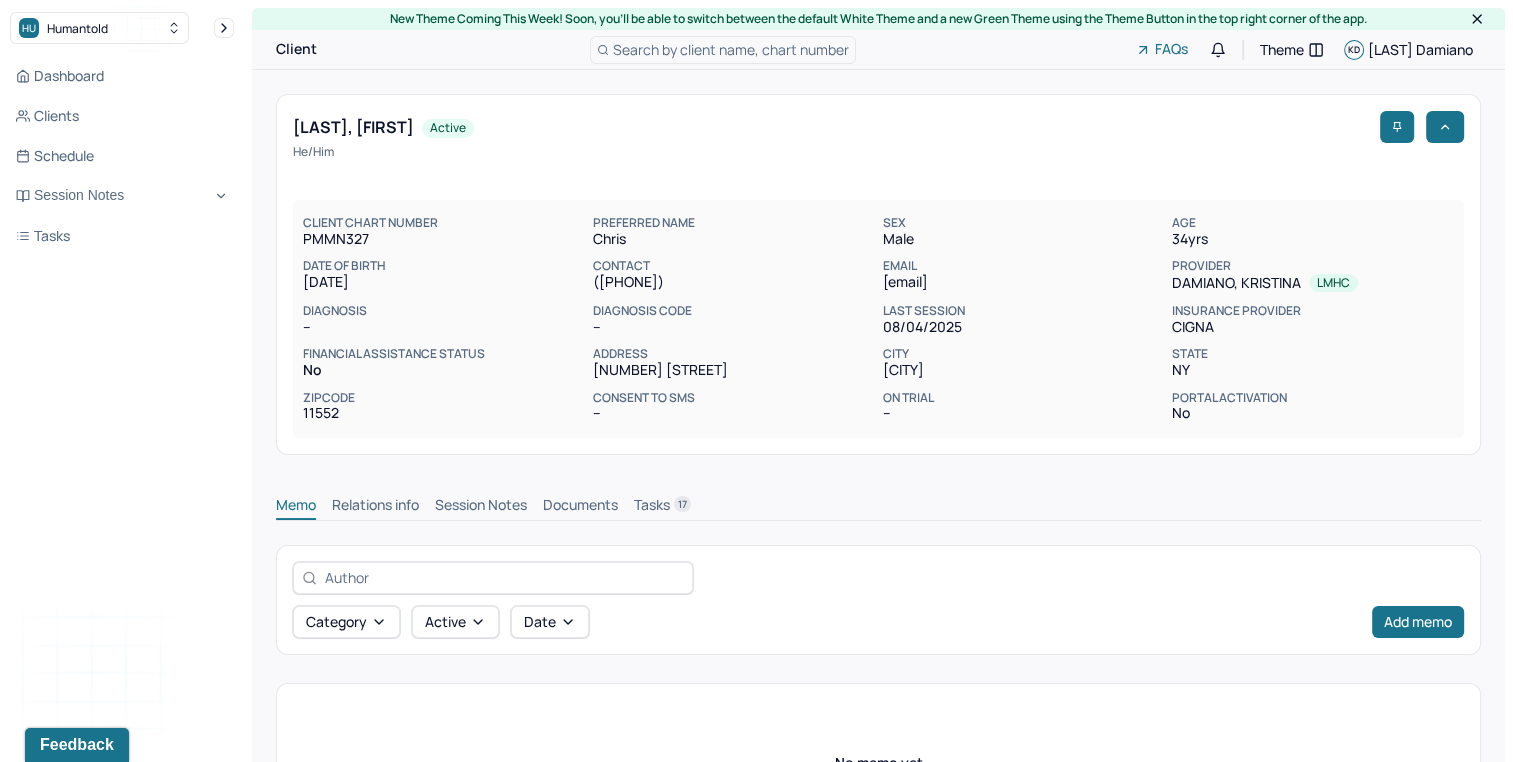 click on "Memo Relations info Session Notes Documents Tasks 17" at bounding box center (878, 500) 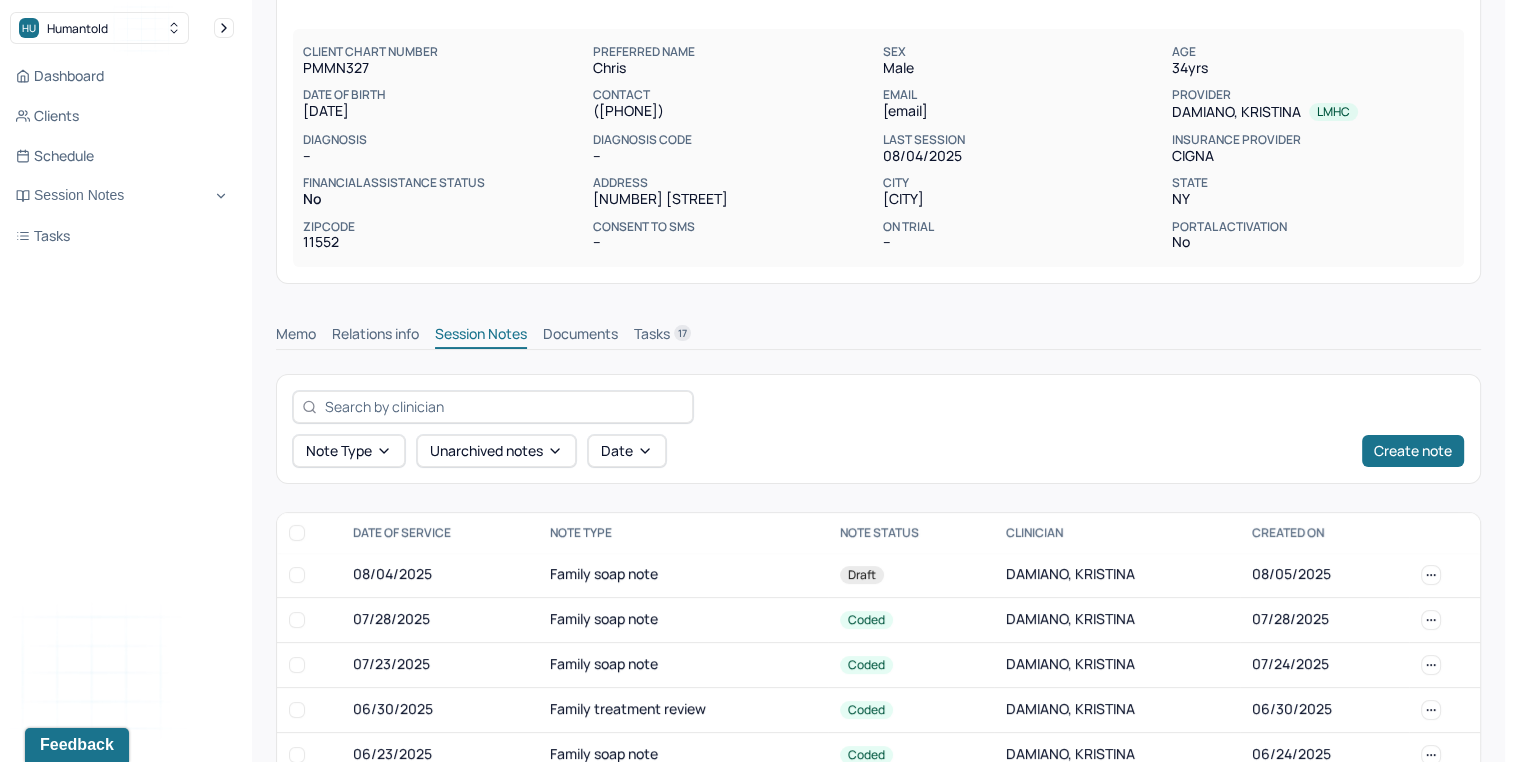 scroll, scrollTop: 190, scrollLeft: 0, axis: vertical 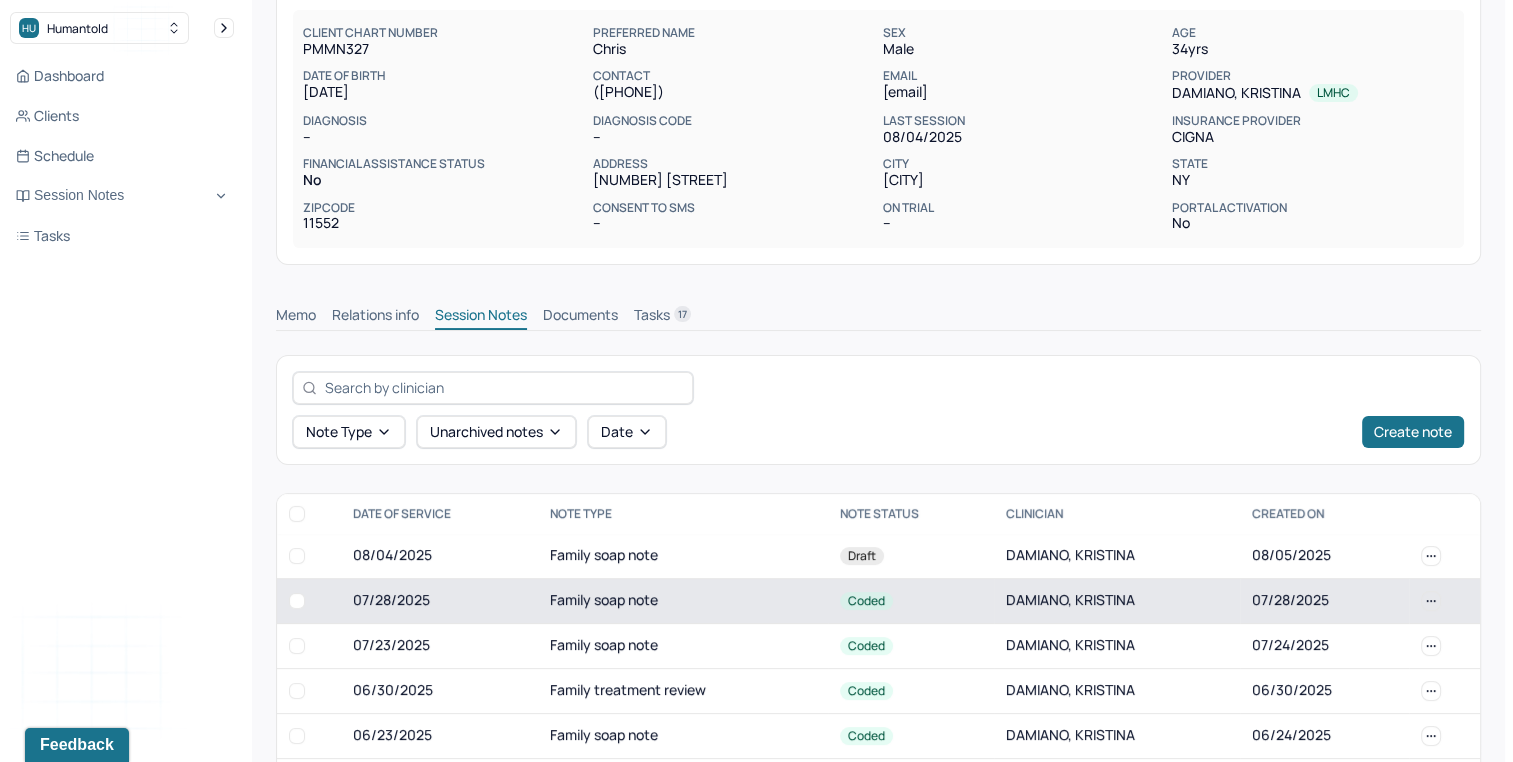 click on "Family soap note" at bounding box center (683, 600) 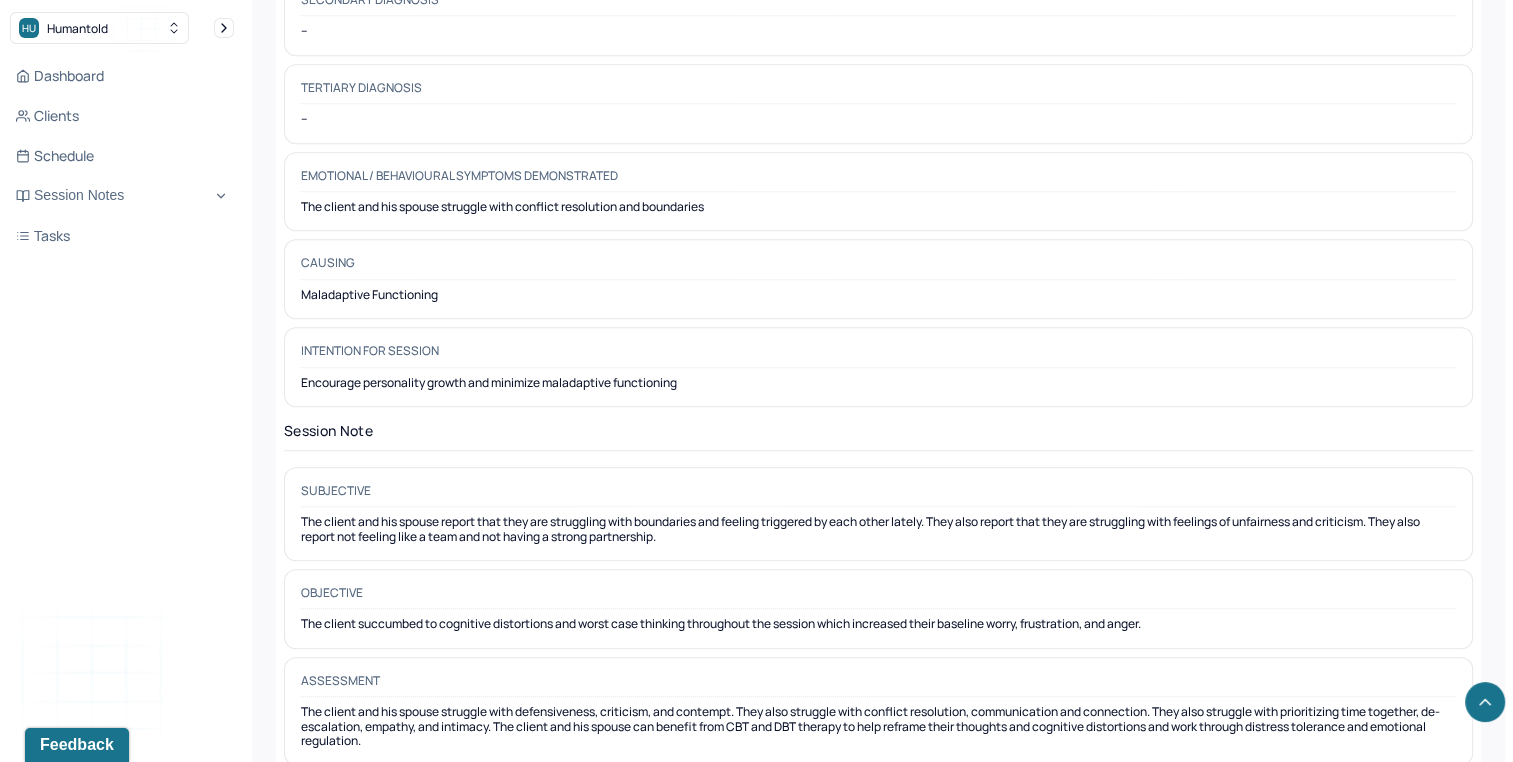 scroll, scrollTop: 1569, scrollLeft: 0, axis: vertical 